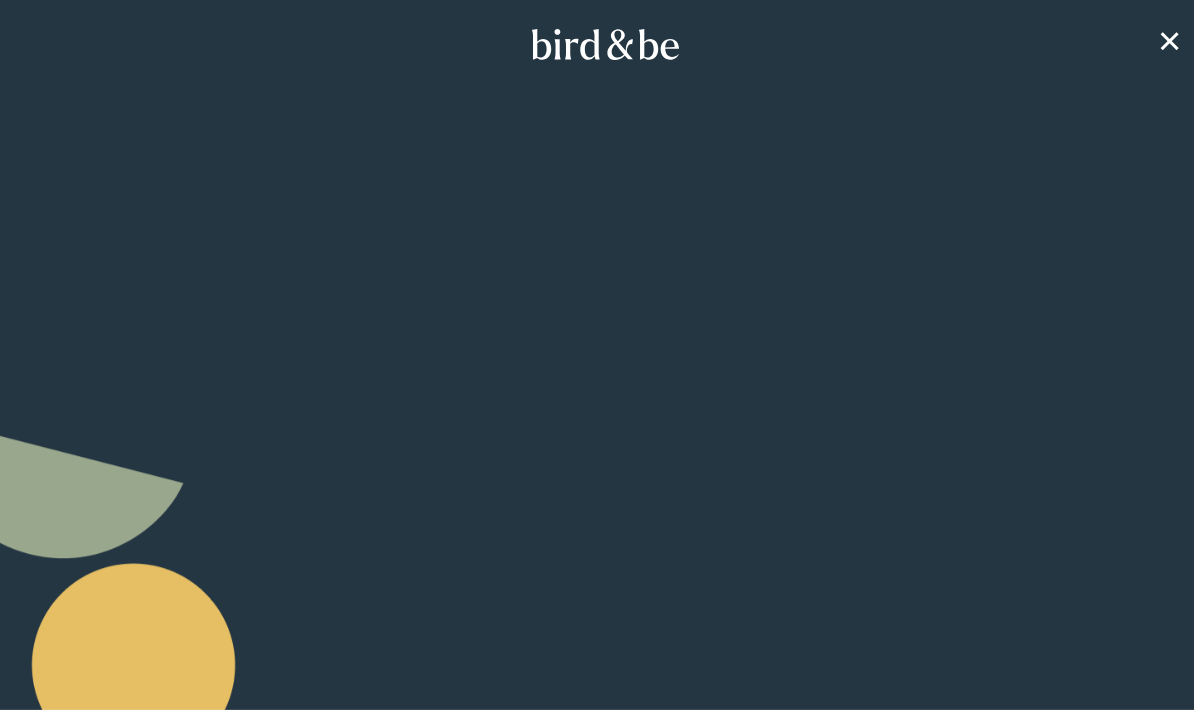 scroll, scrollTop: 0, scrollLeft: 0, axis: both 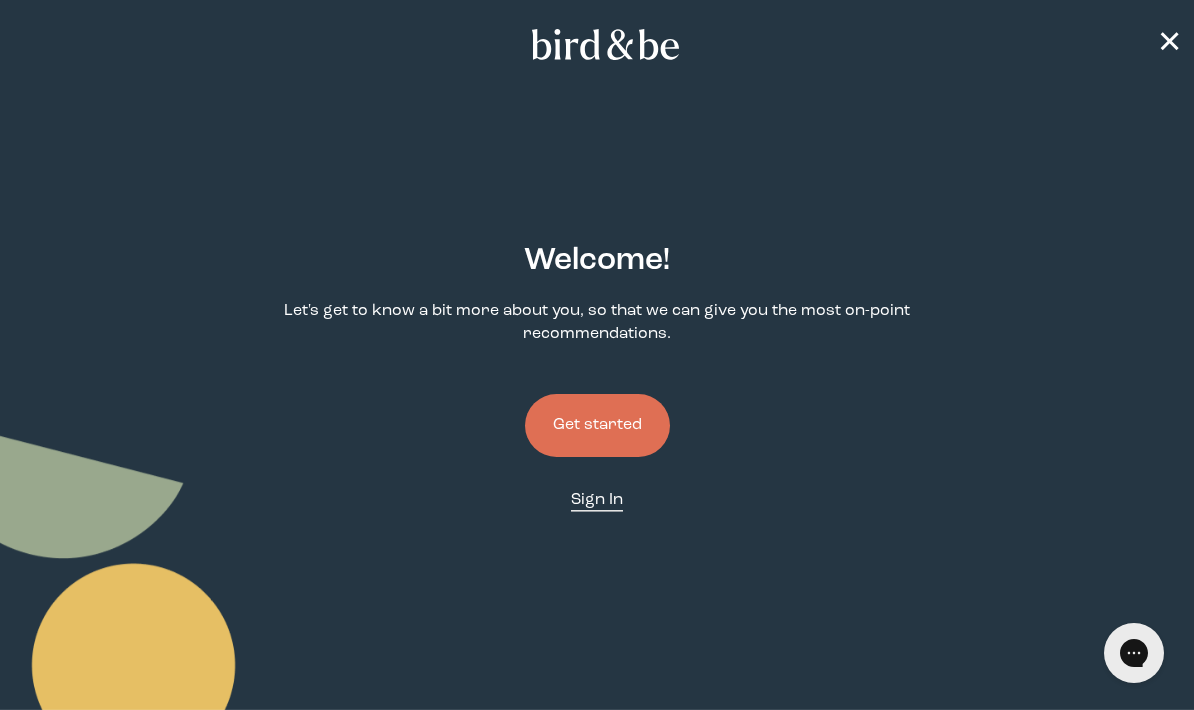 click on "Sign In" at bounding box center (597, 500) 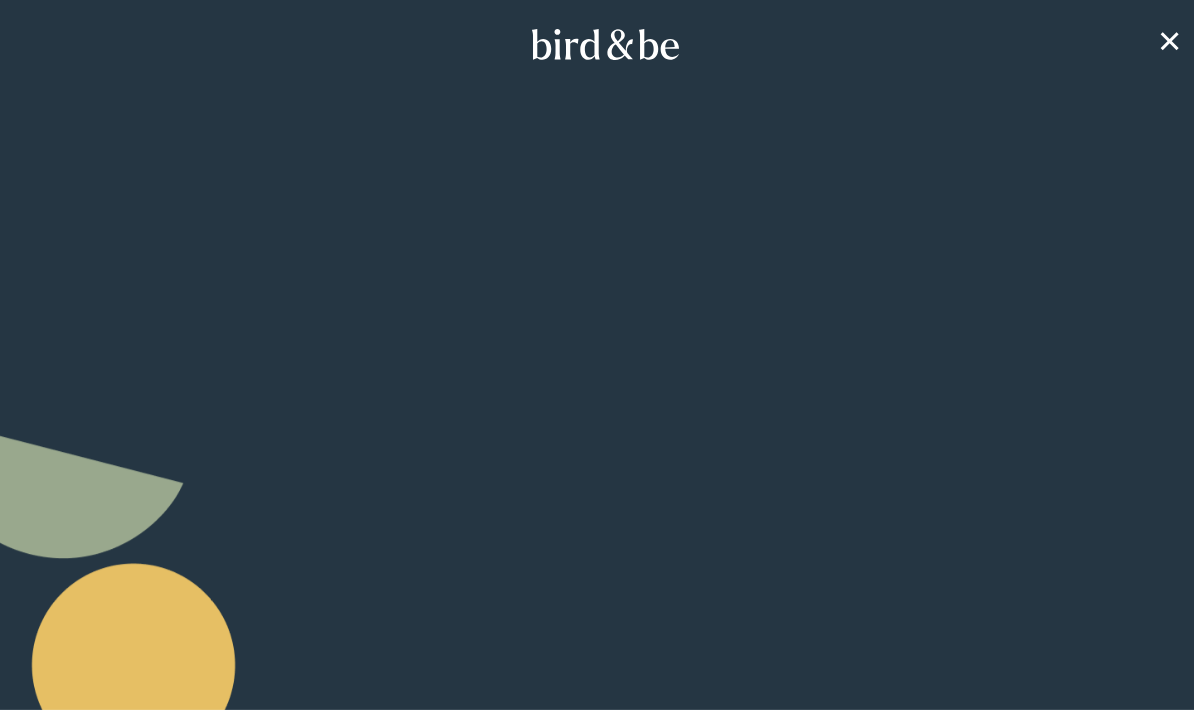 scroll, scrollTop: 0, scrollLeft: 0, axis: both 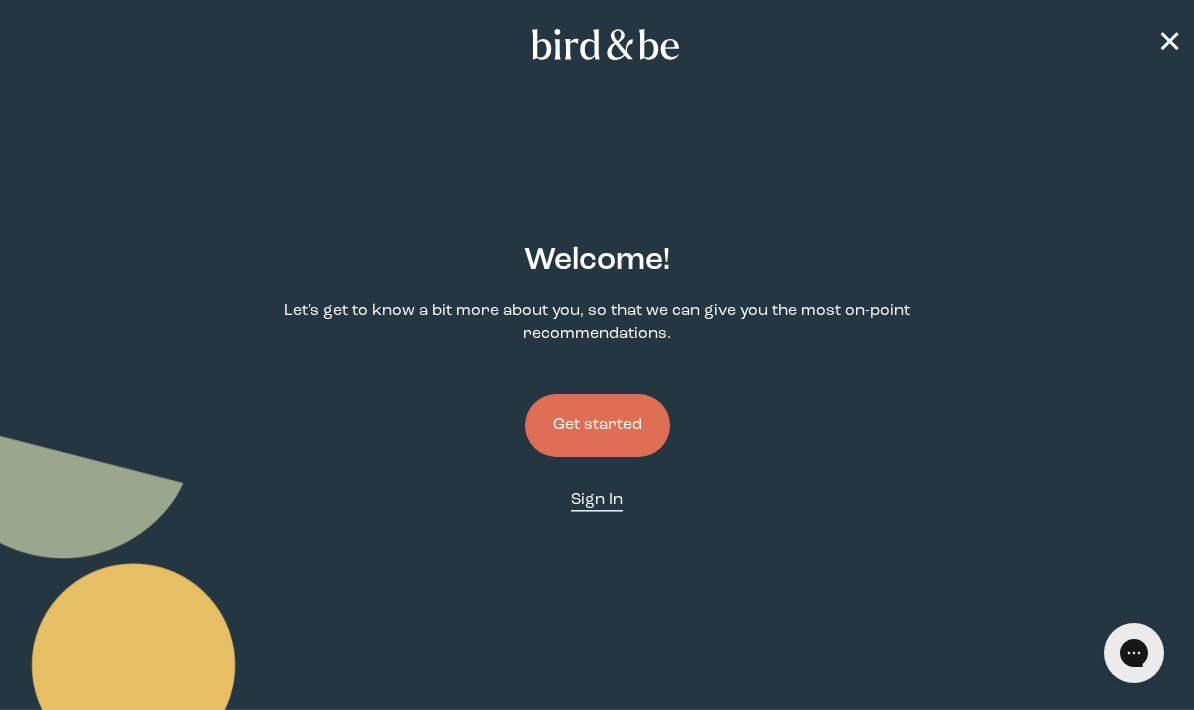 click on "Sign In" at bounding box center [597, 500] 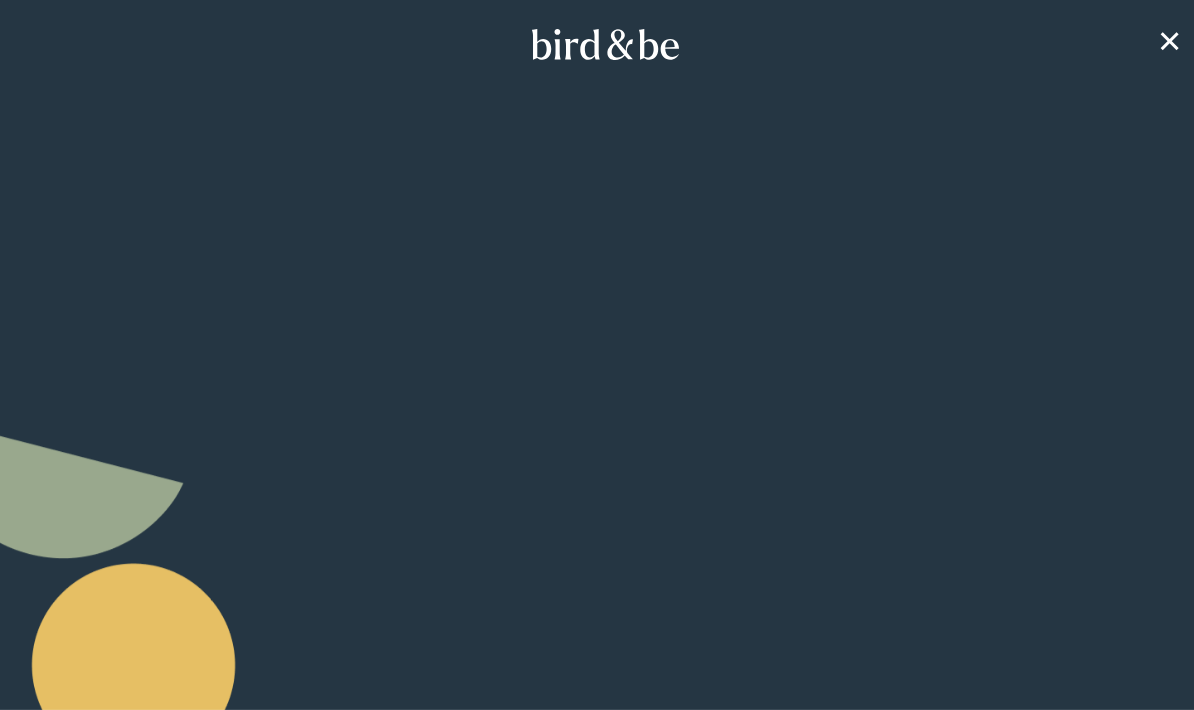 scroll, scrollTop: 0, scrollLeft: 0, axis: both 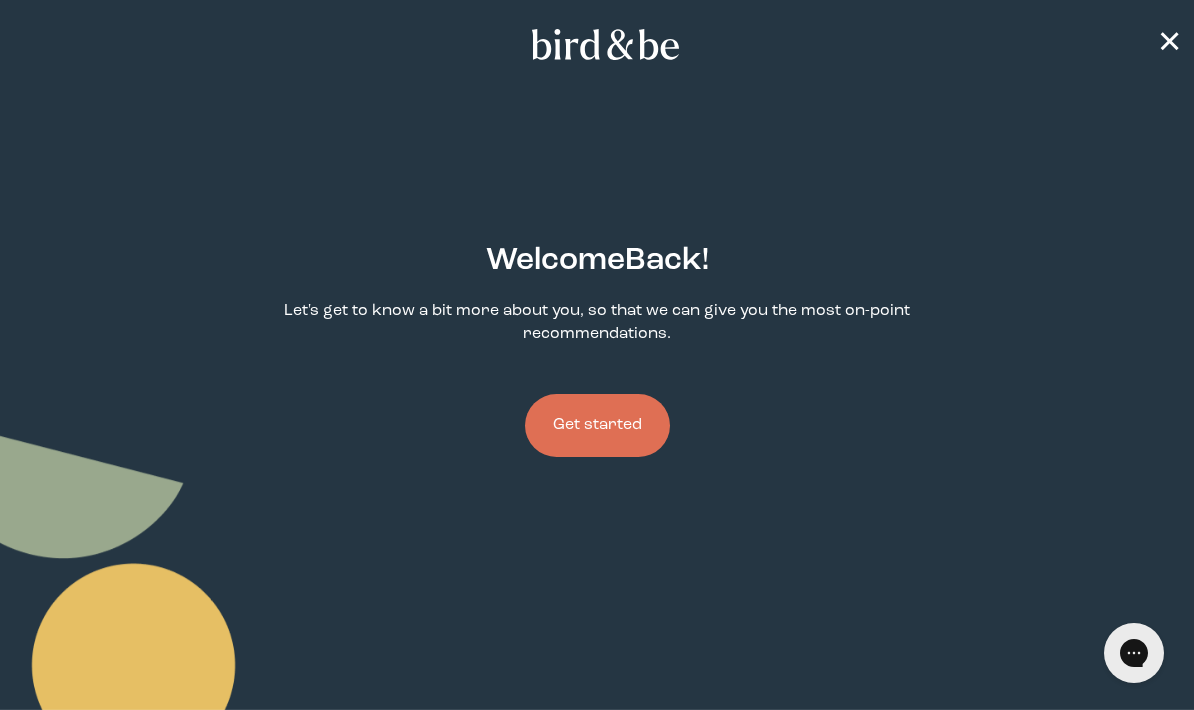 click on "Get started" at bounding box center [597, 425] 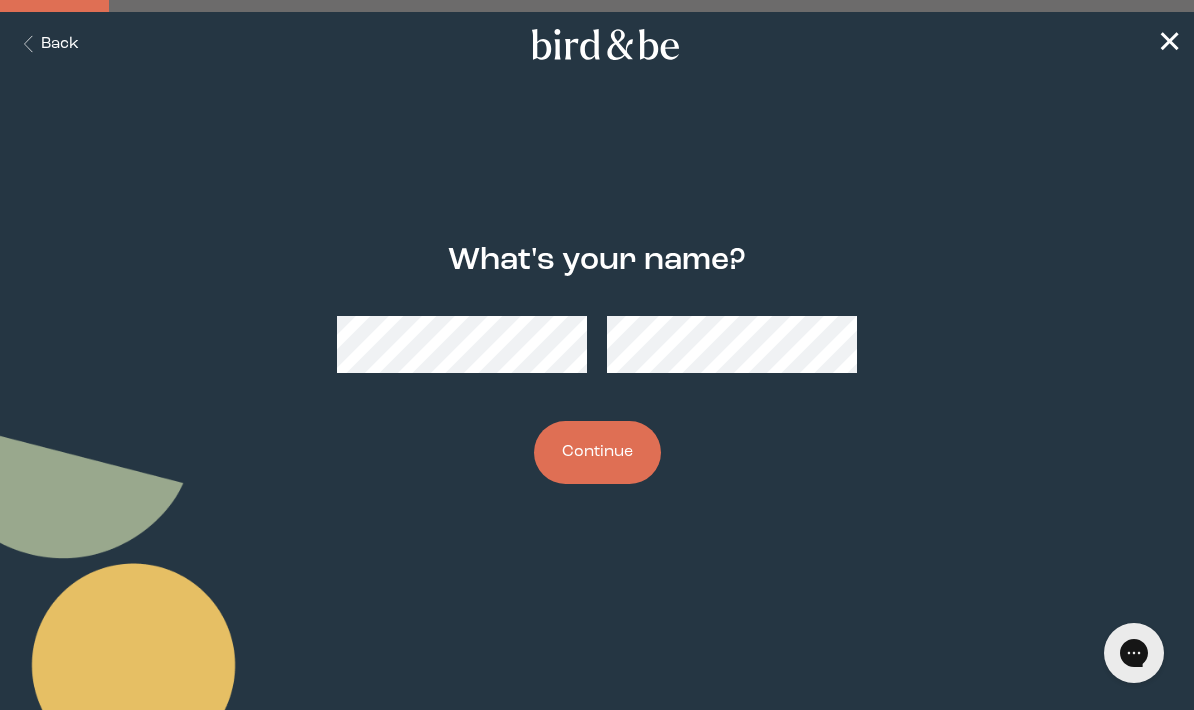 click on "Continue" at bounding box center (597, 452) 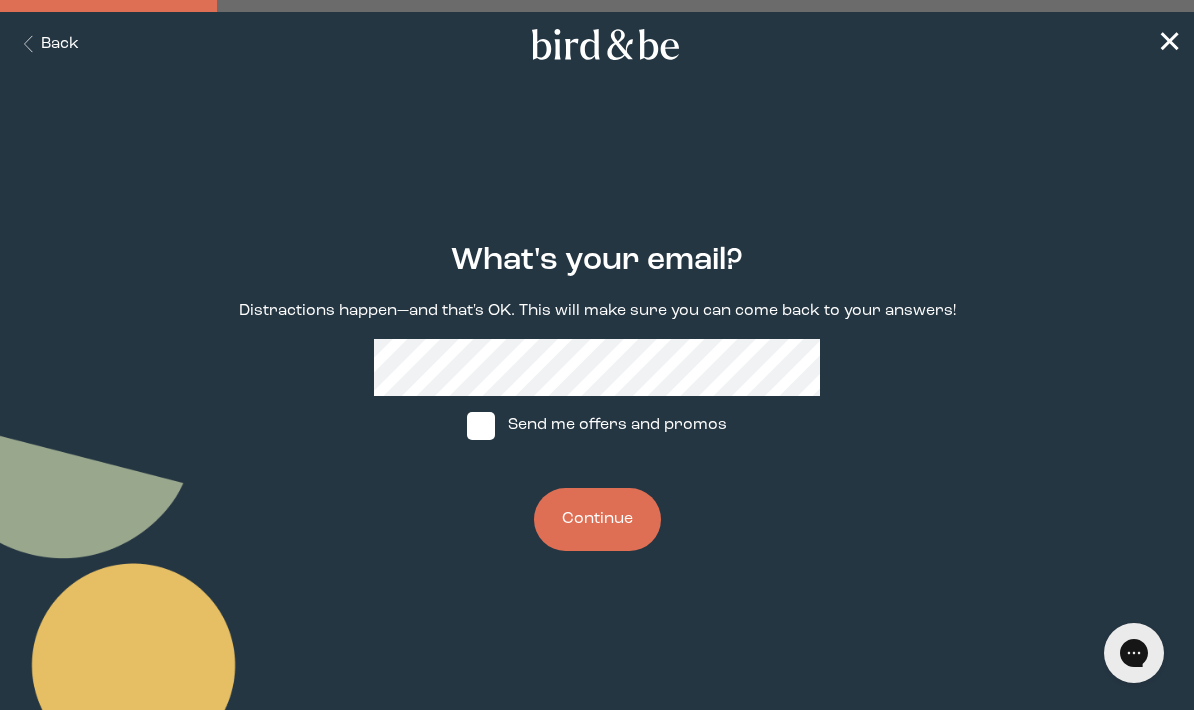 click on "Continue" at bounding box center [597, 519] 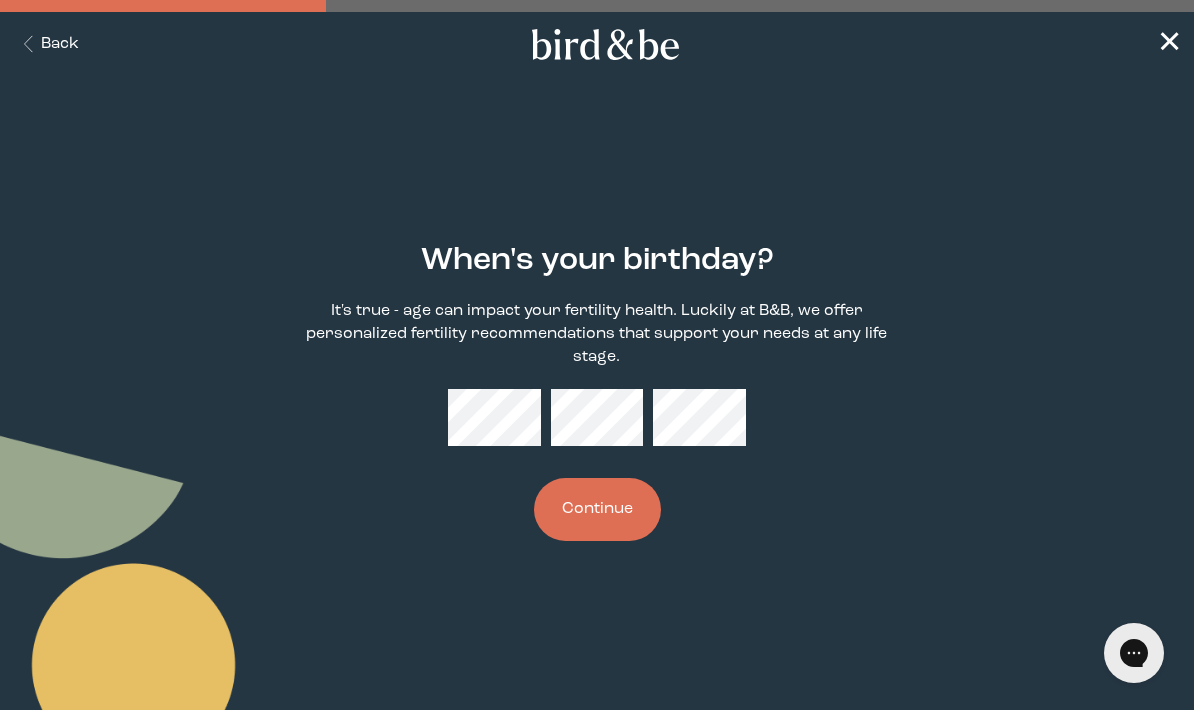 click on "Back" at bounding box center (47, 44) 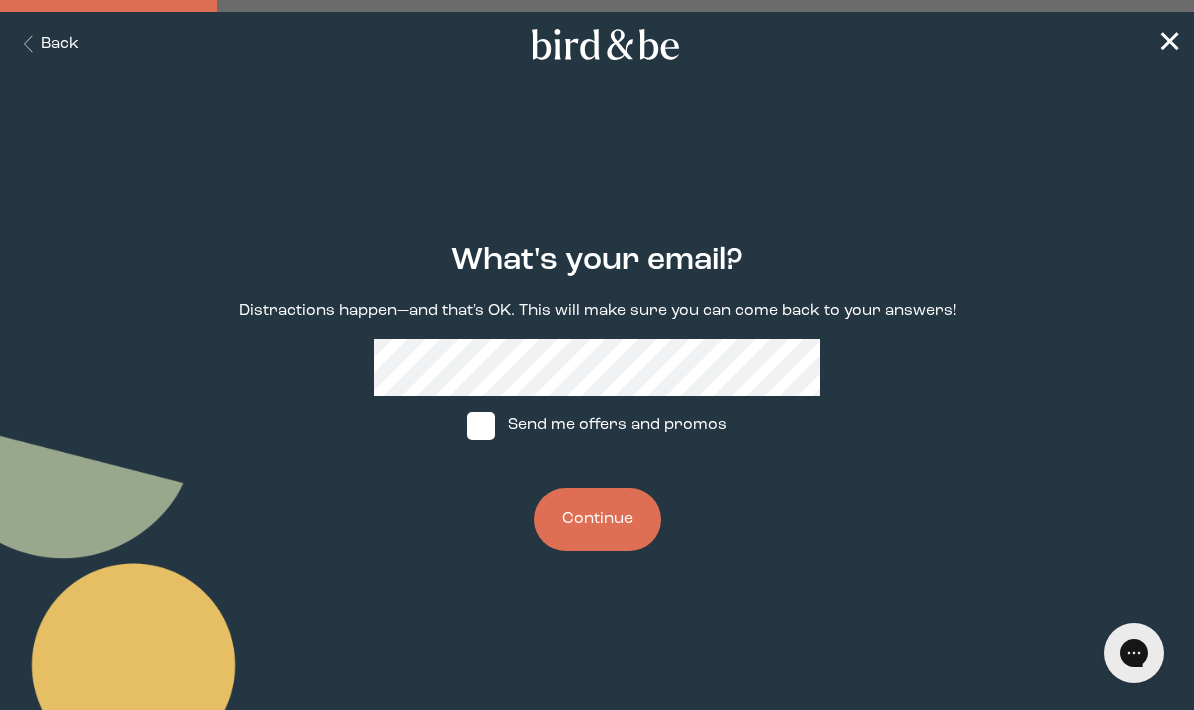 click on "Back" at bounding box center (47, 44) 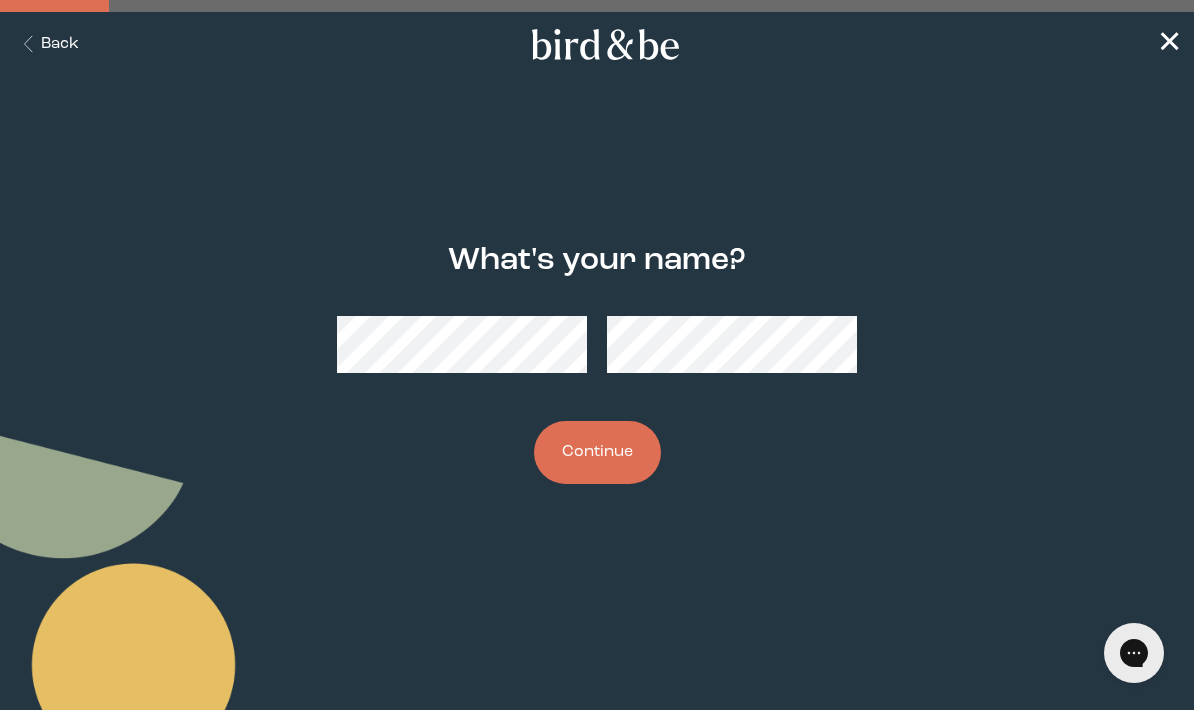 click on "Back" at bounding box center (47, 44) 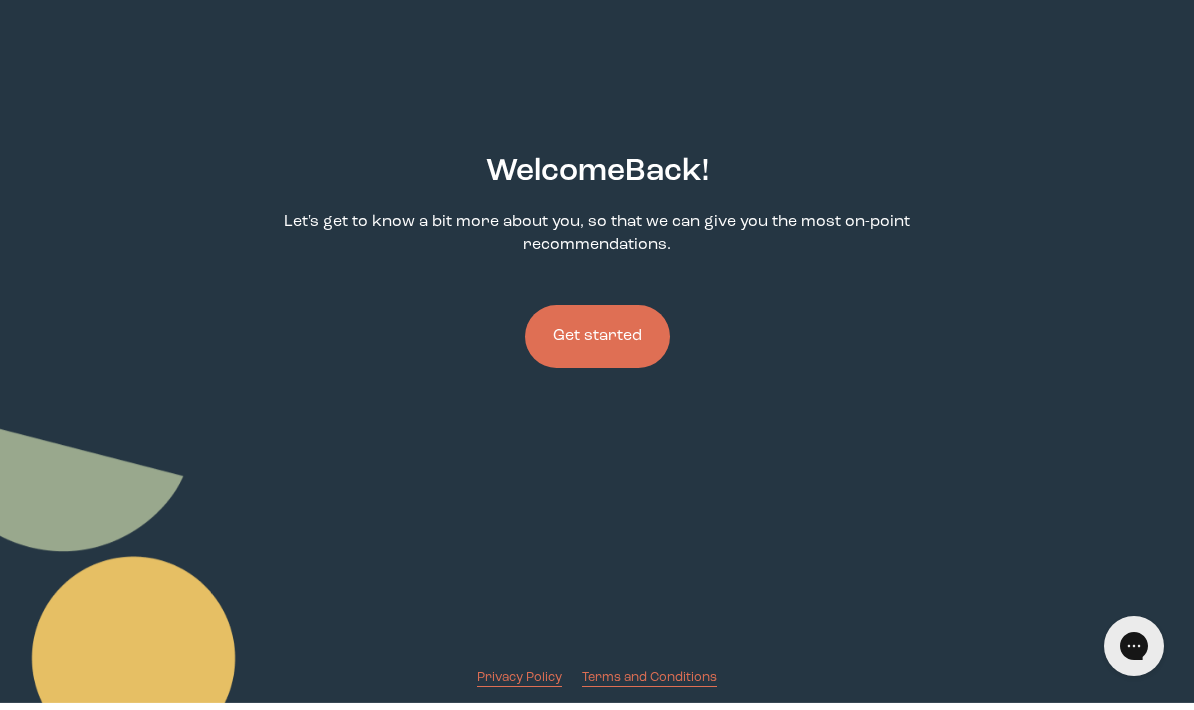 scroll, scrollTop: 0, scrollLeft: 0, axis: both 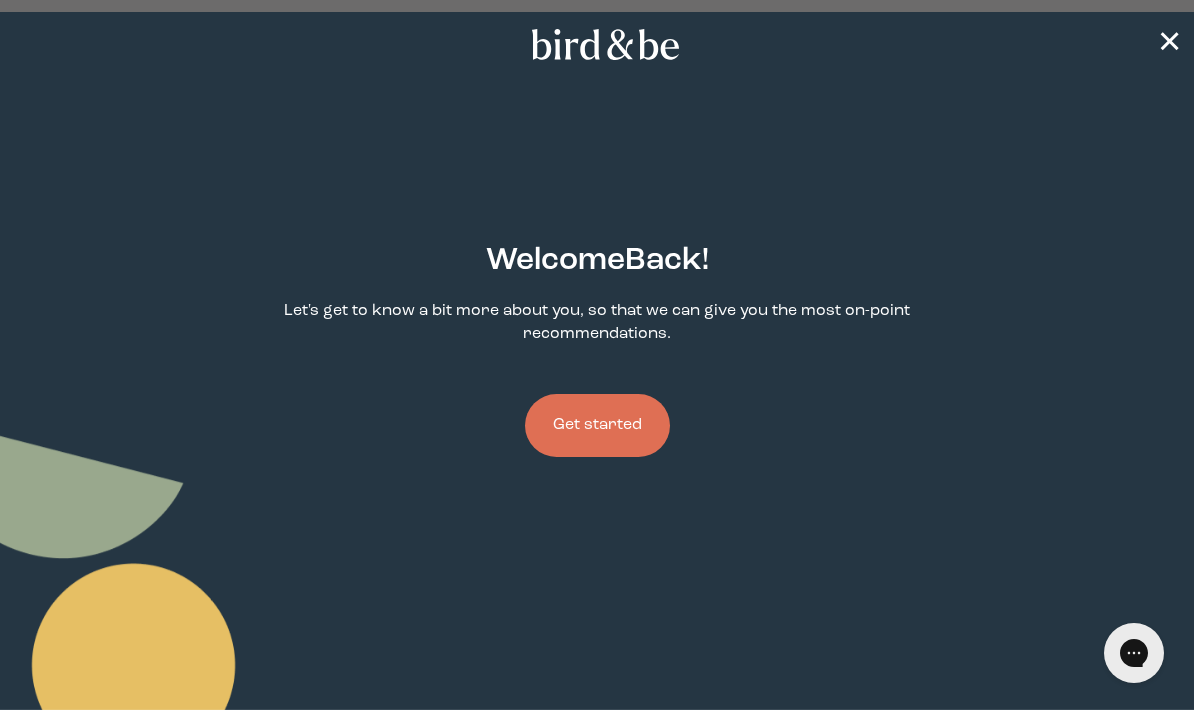 click on "Get started" at bounding box center [597, 425] 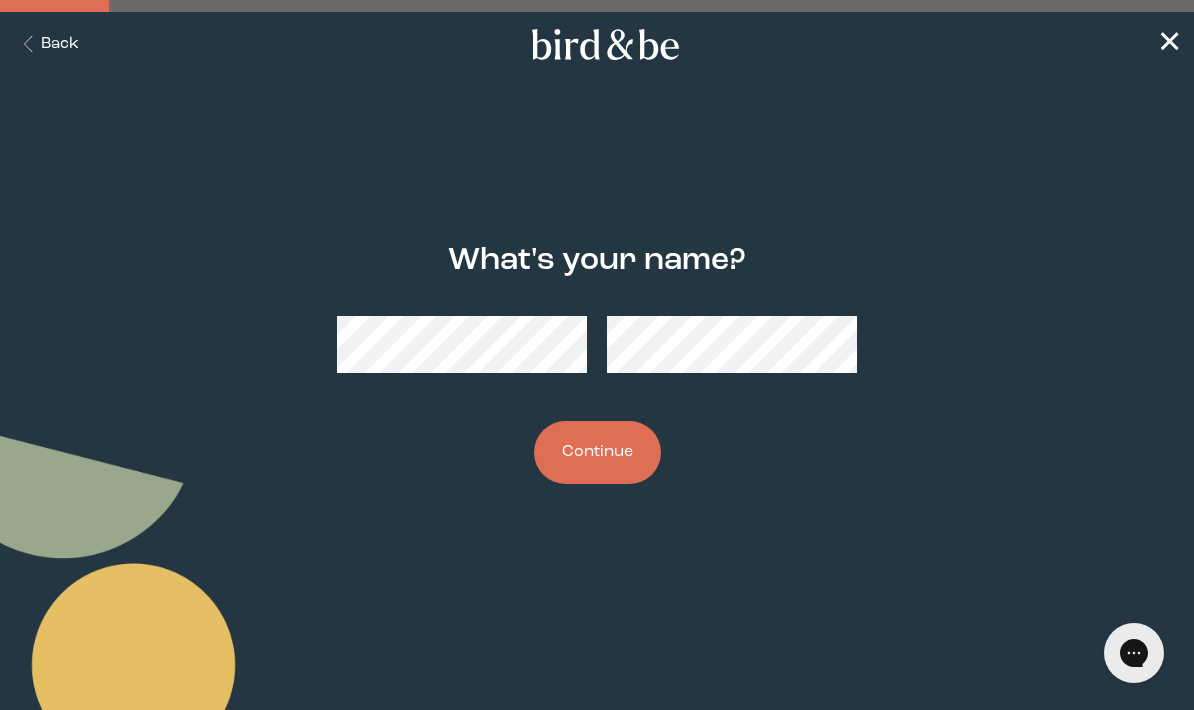 click on "Continue" at bounding box center (597, 452) 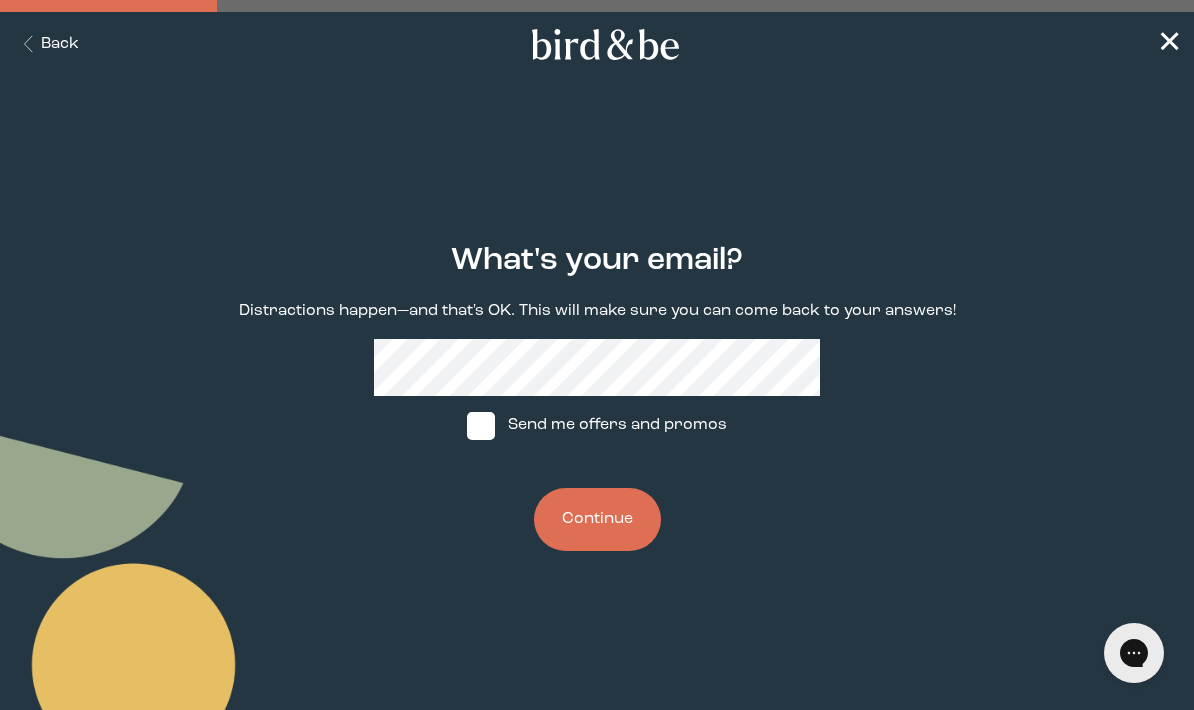 click on "Continue" at bounding box center (597, 519) 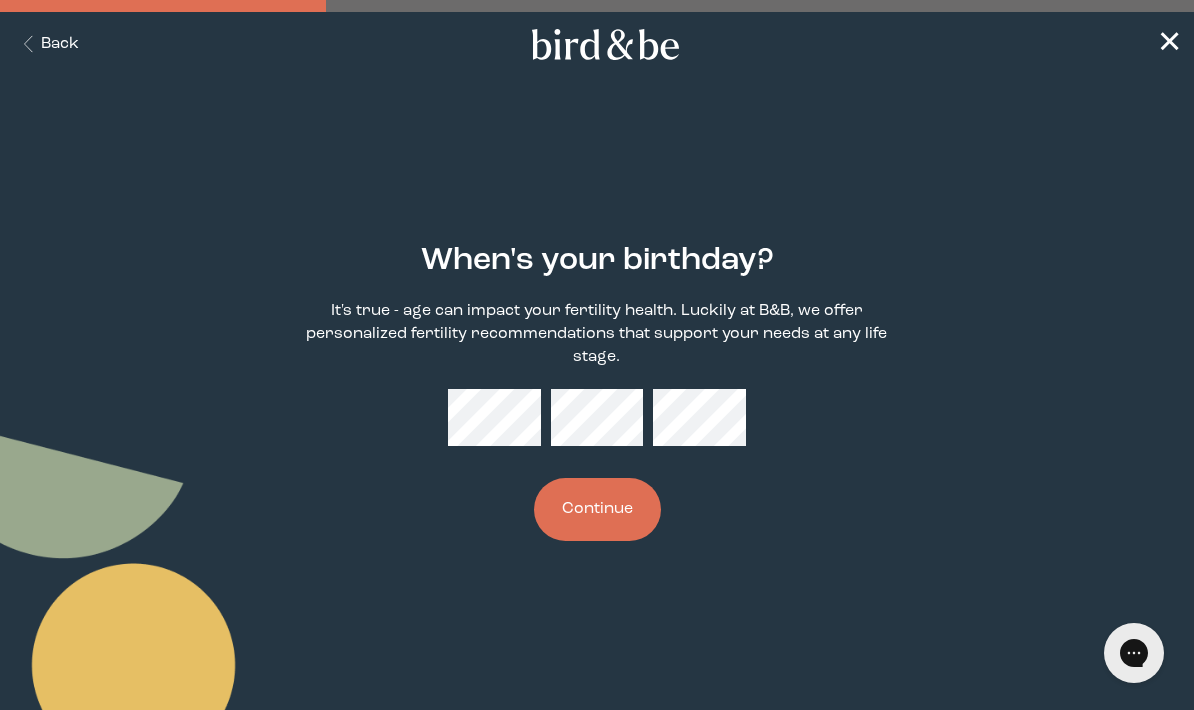 click on "Continue" at bounding box center [597, 509] 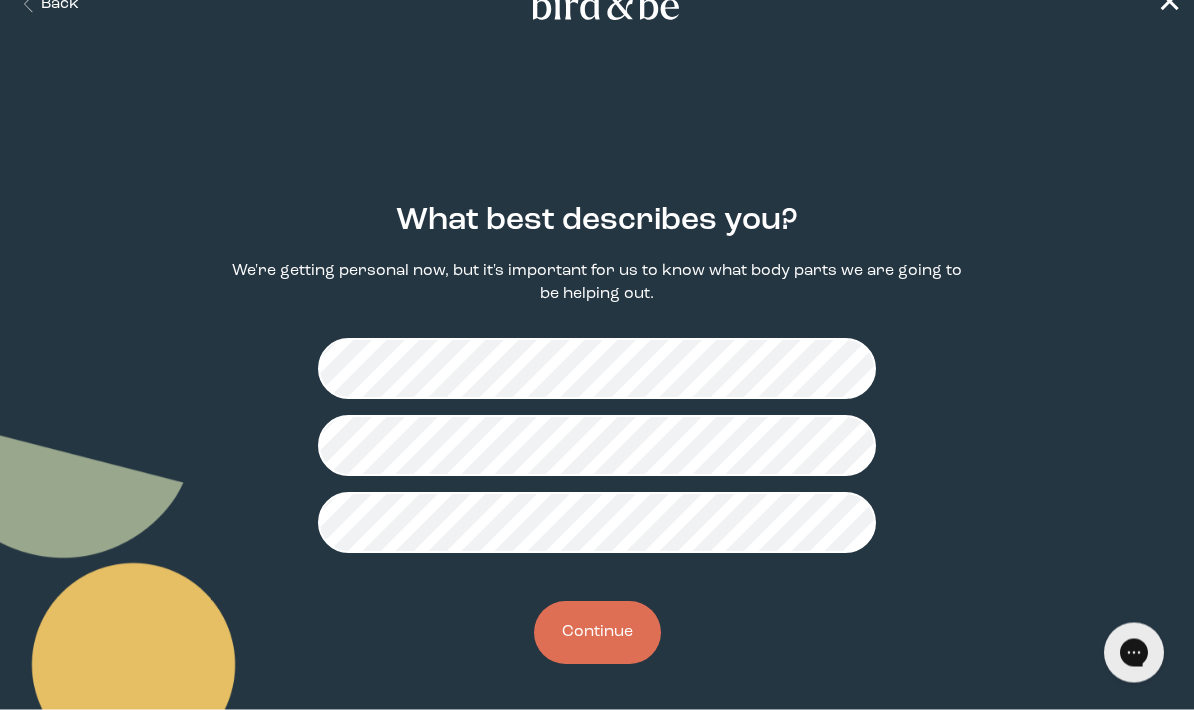 scroll, scrollTop: 39, scrollLeft: 0, axis: vertical 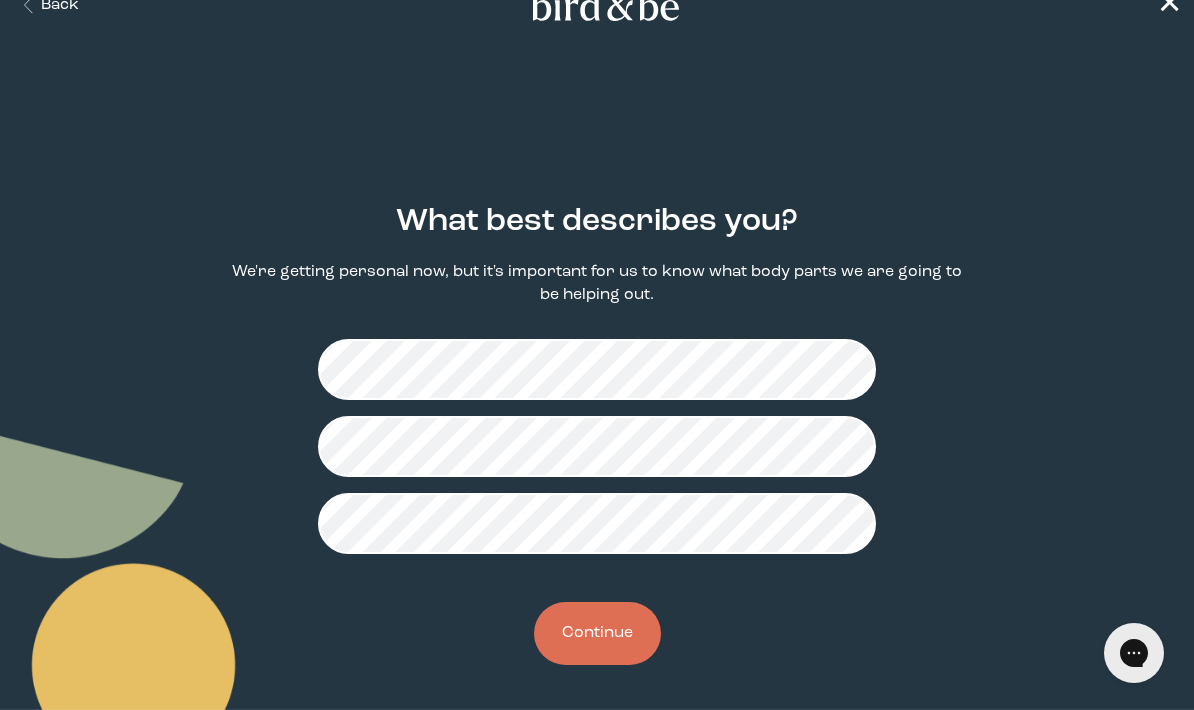 click on "Continue" at bounding box center (597, 633) 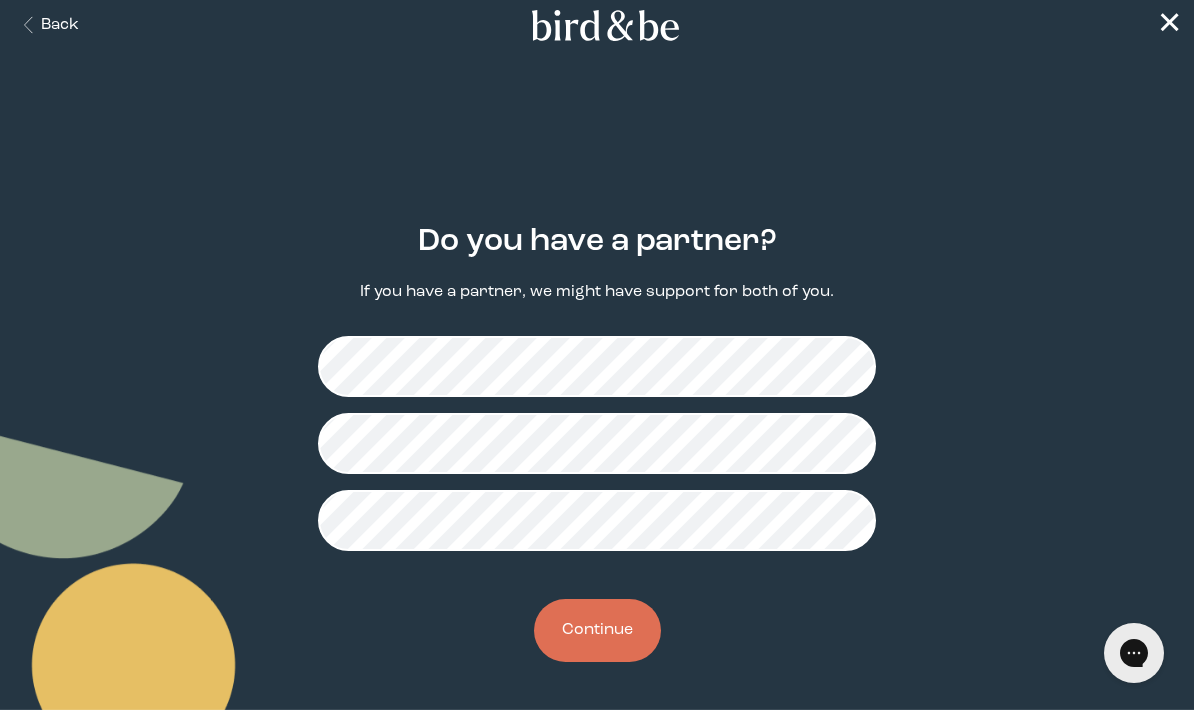 click on "Continue" at bounding box center (597, 630) 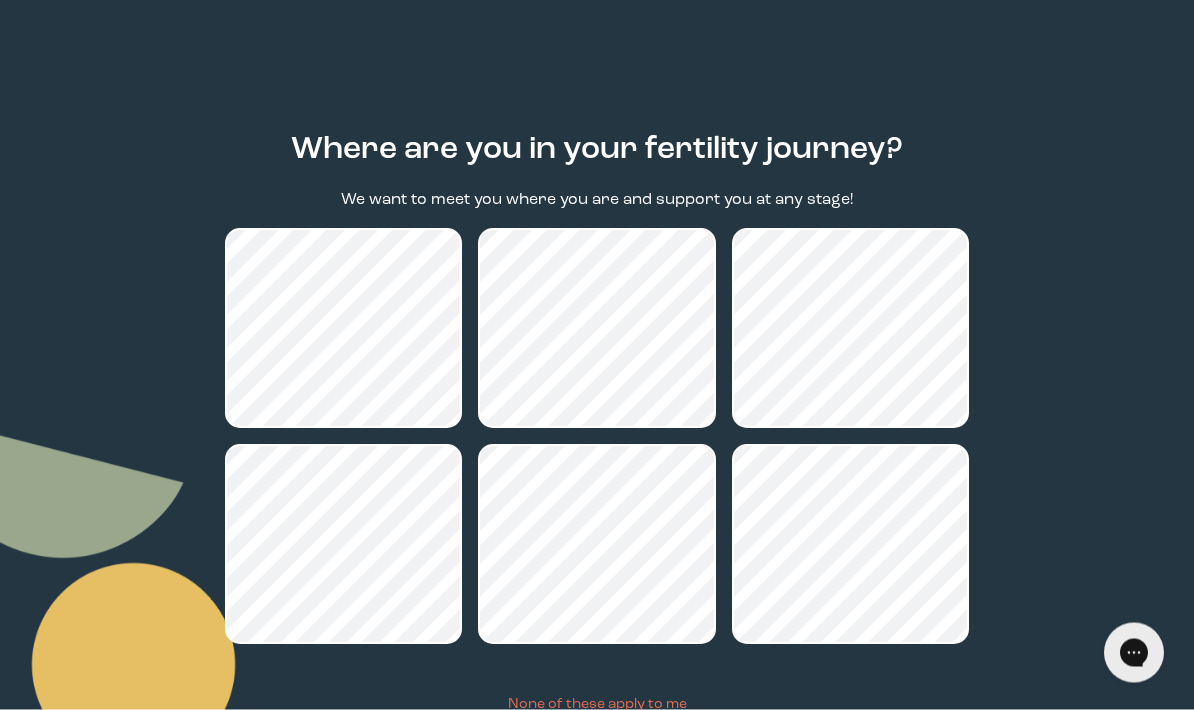 scroll, scrollTop: 111, scrollLeft: 0, axis: vertical 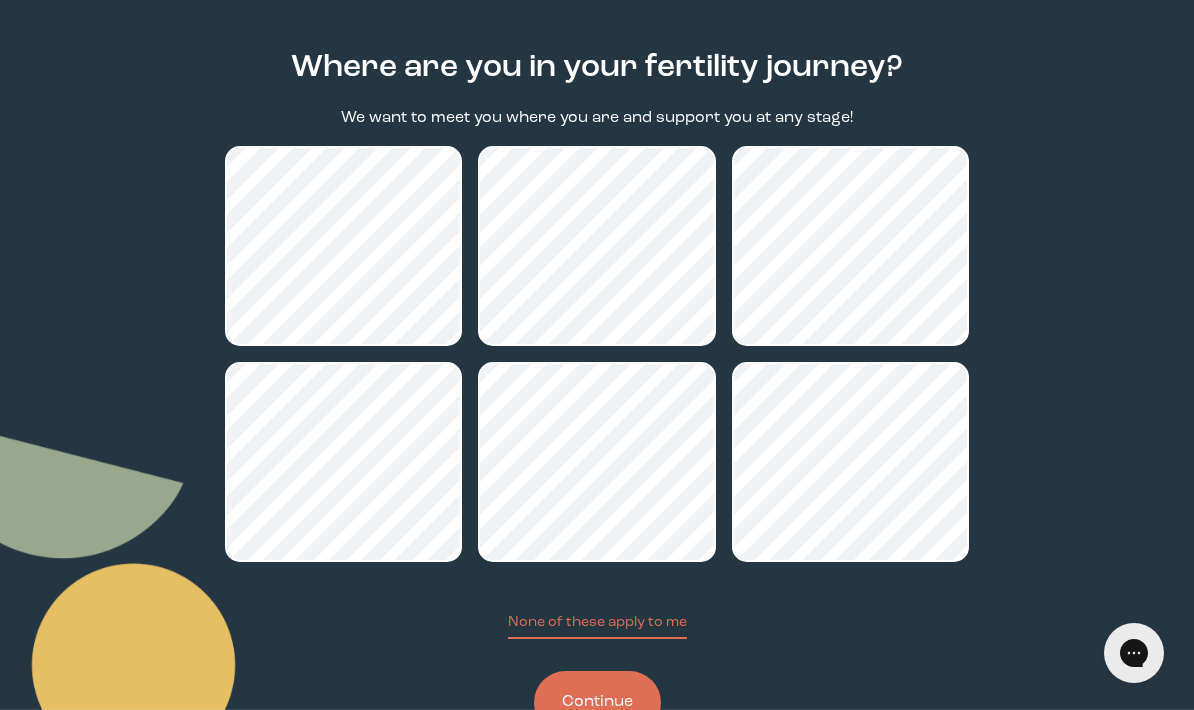 click on "Continue" at bounding box center [597, 702] 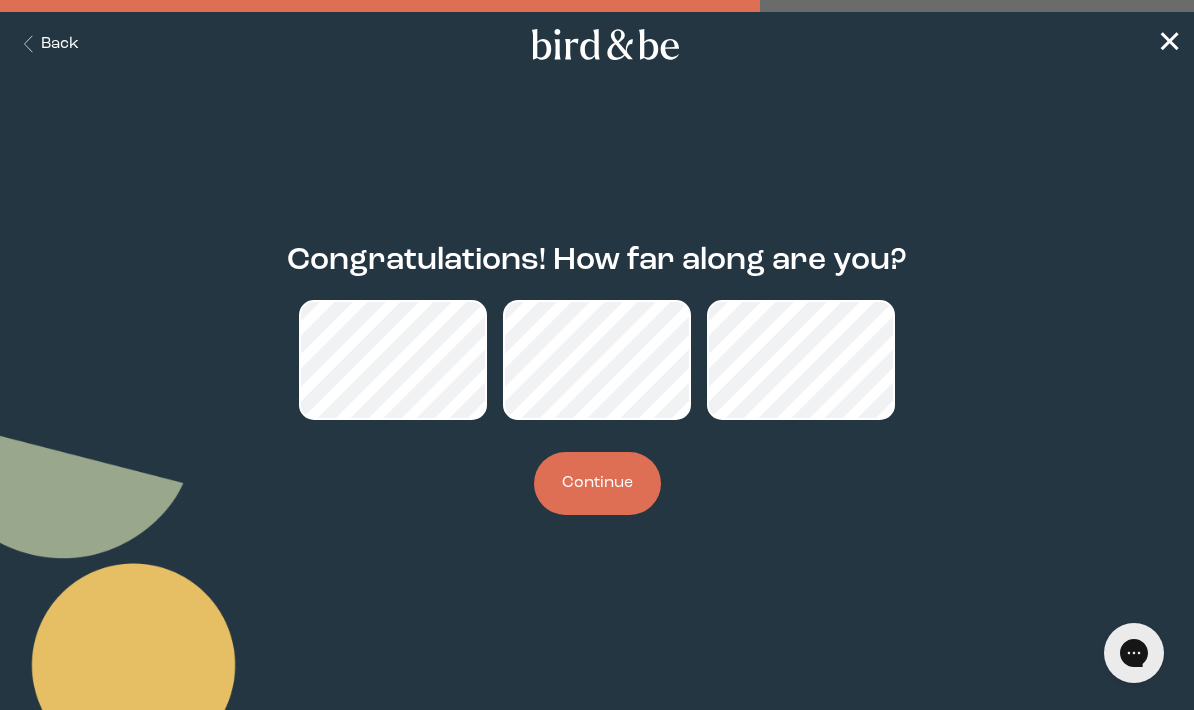 click on "Continue" at bounding box center (597, 483) 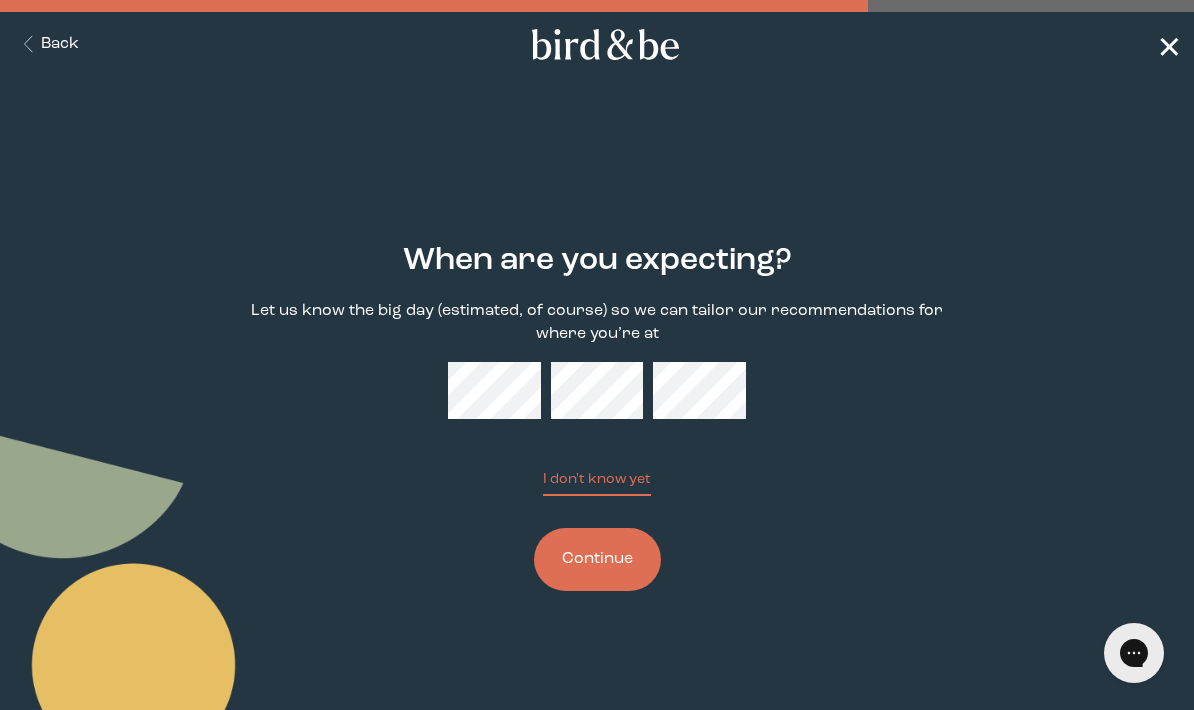 click on "✕" at bounding box center [1169, 45] 